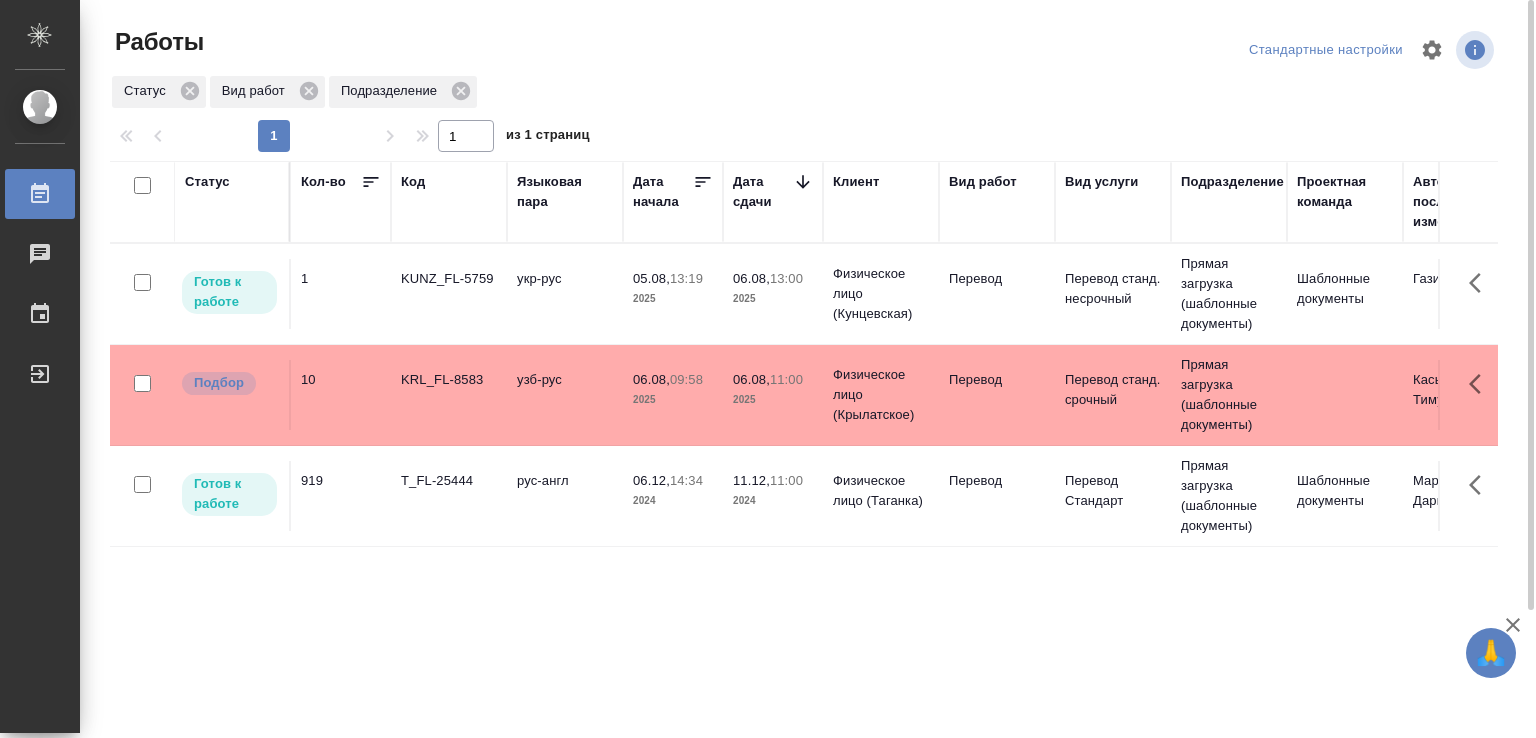 scroll, scrollTop: 0, scrollLeft: 0, axis: both 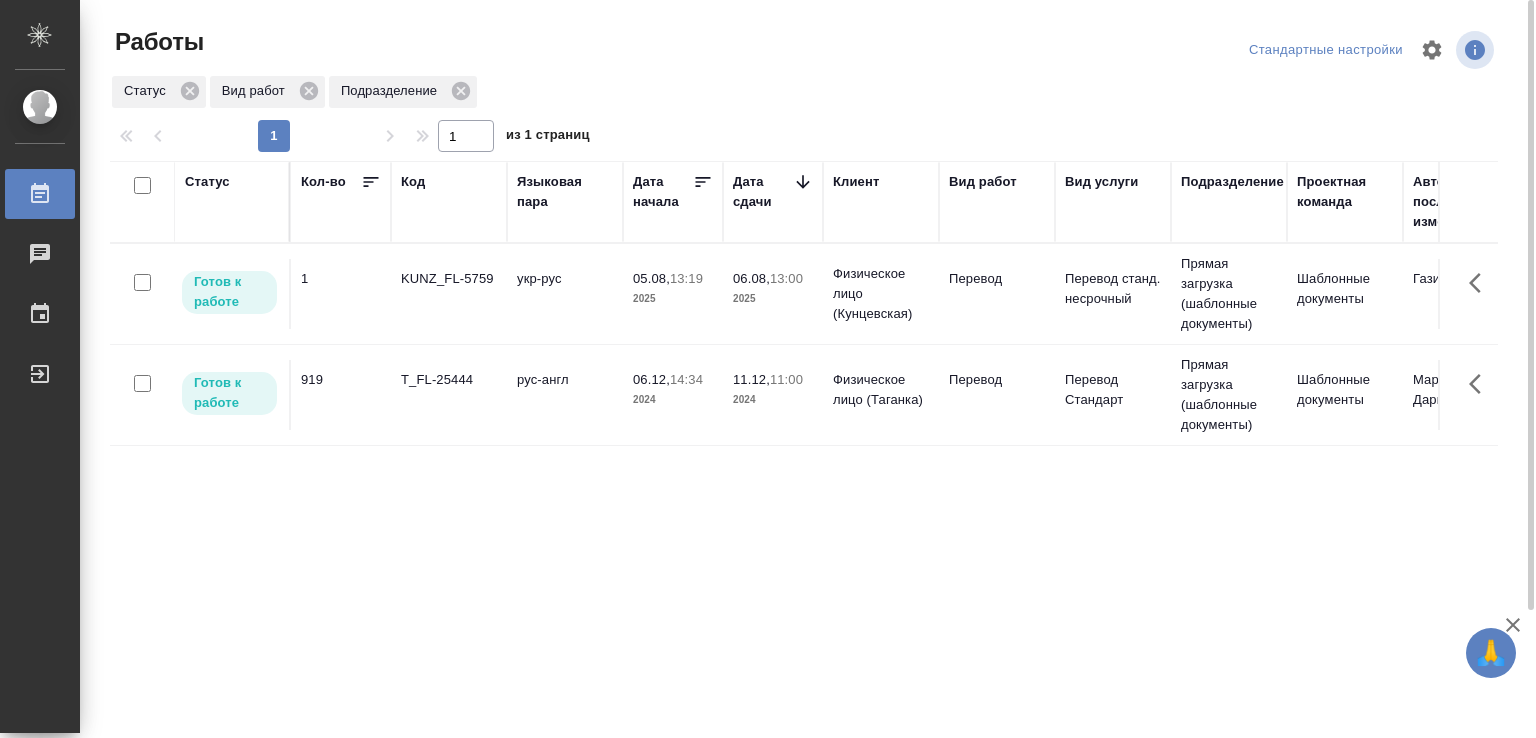 click on "укр-рус" at bounding box center (565, 294) 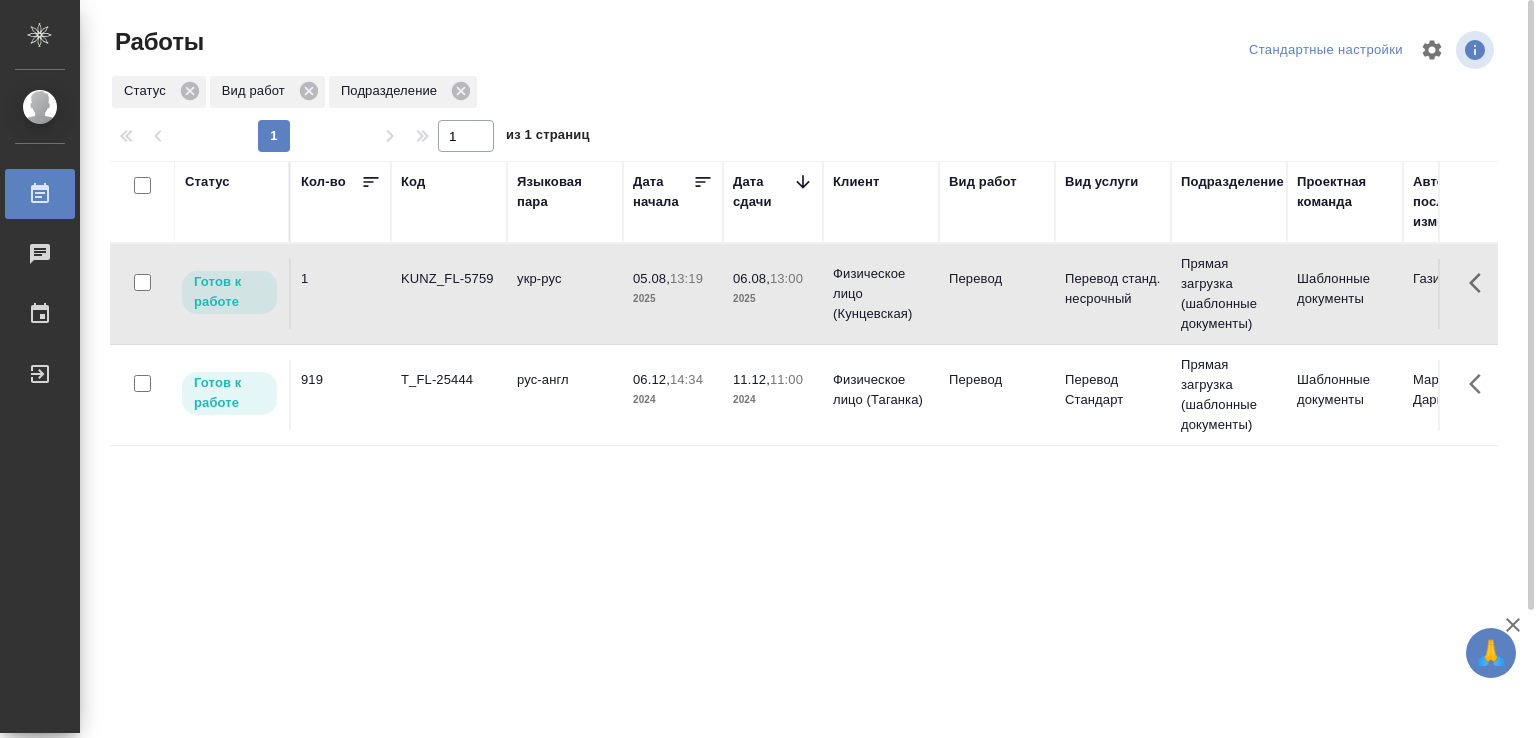 click on "укр-рус" at bounding box center (565, 294) 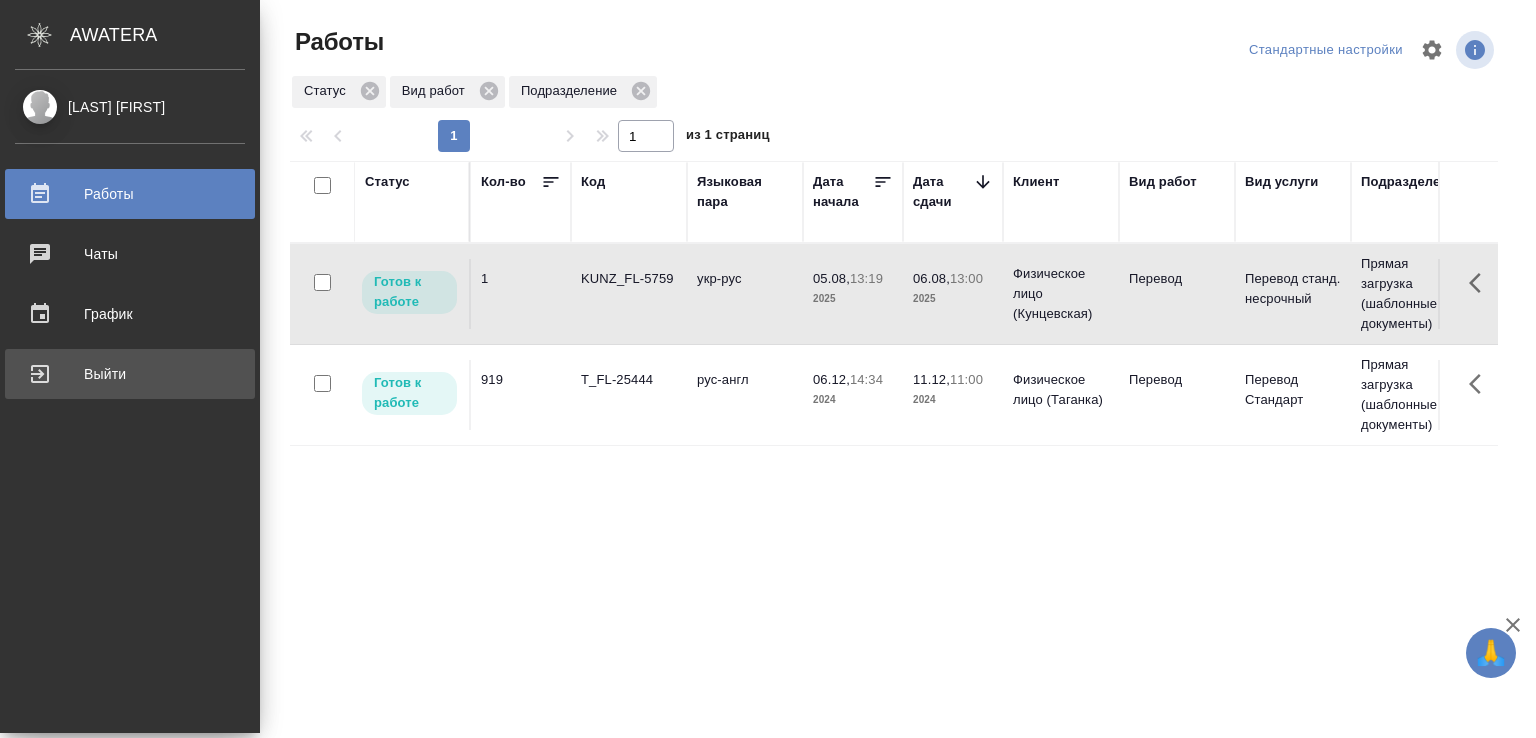 click on "Выйти" at bounding box center (130, 374) 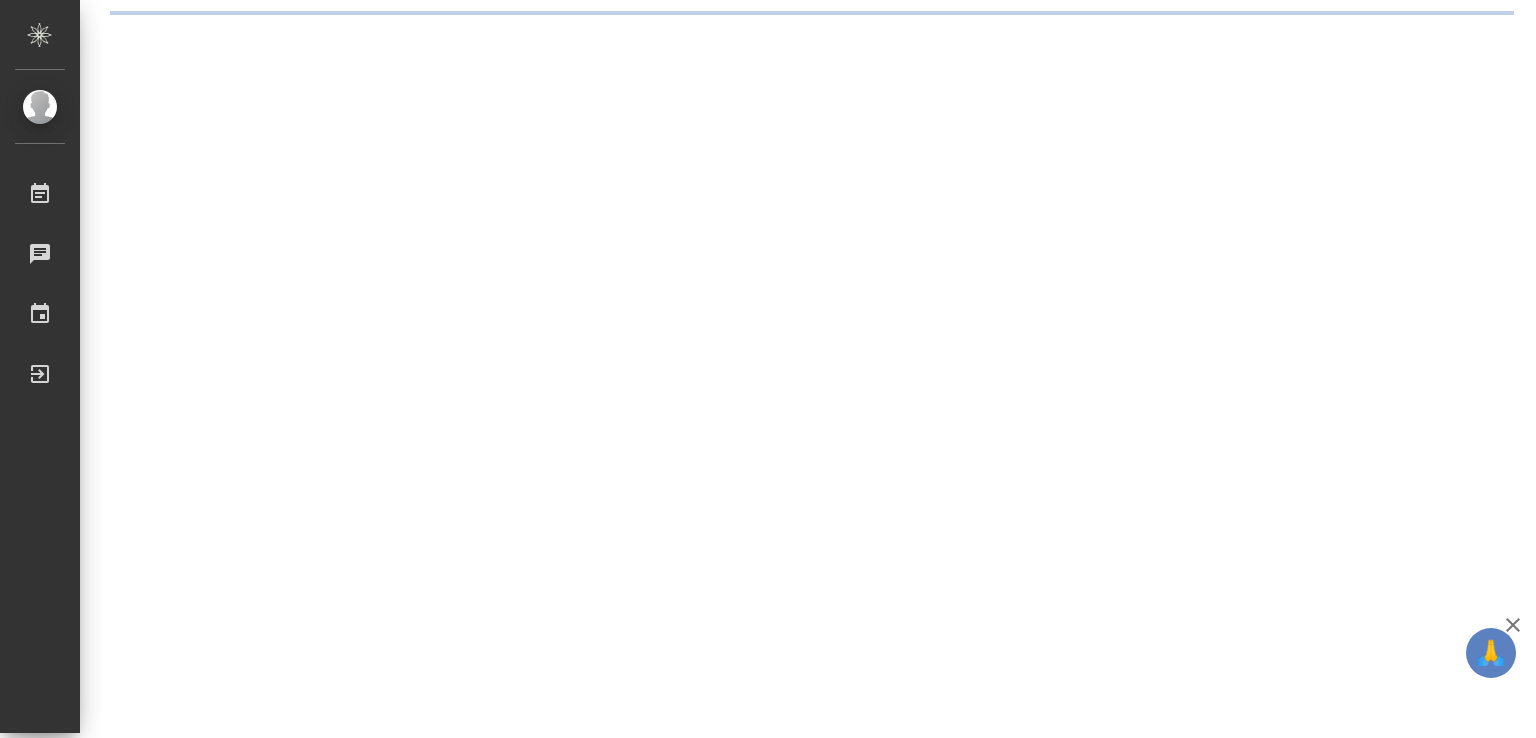 scroll, scrollTop: 0, scrollLeft: 0, axis: both 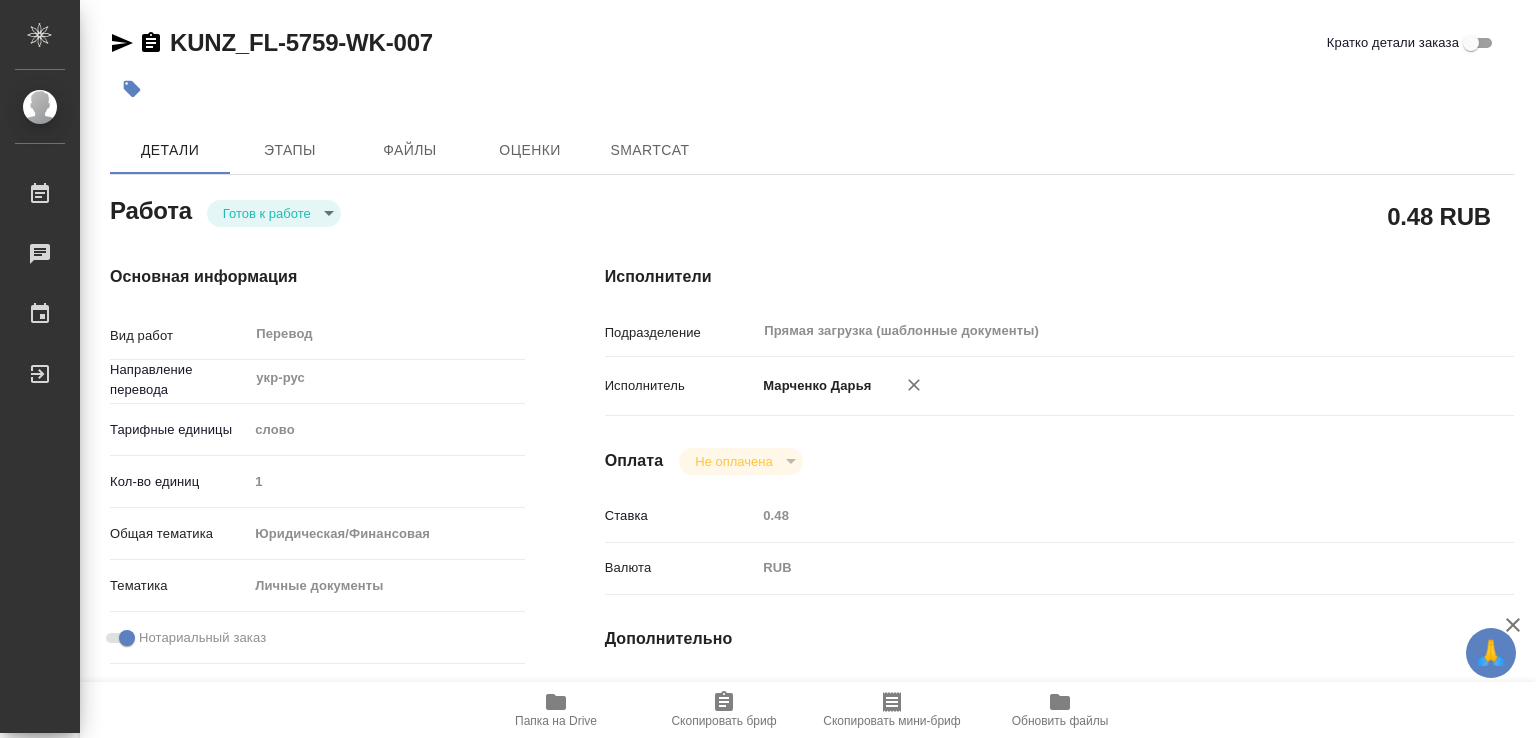 type on "x" 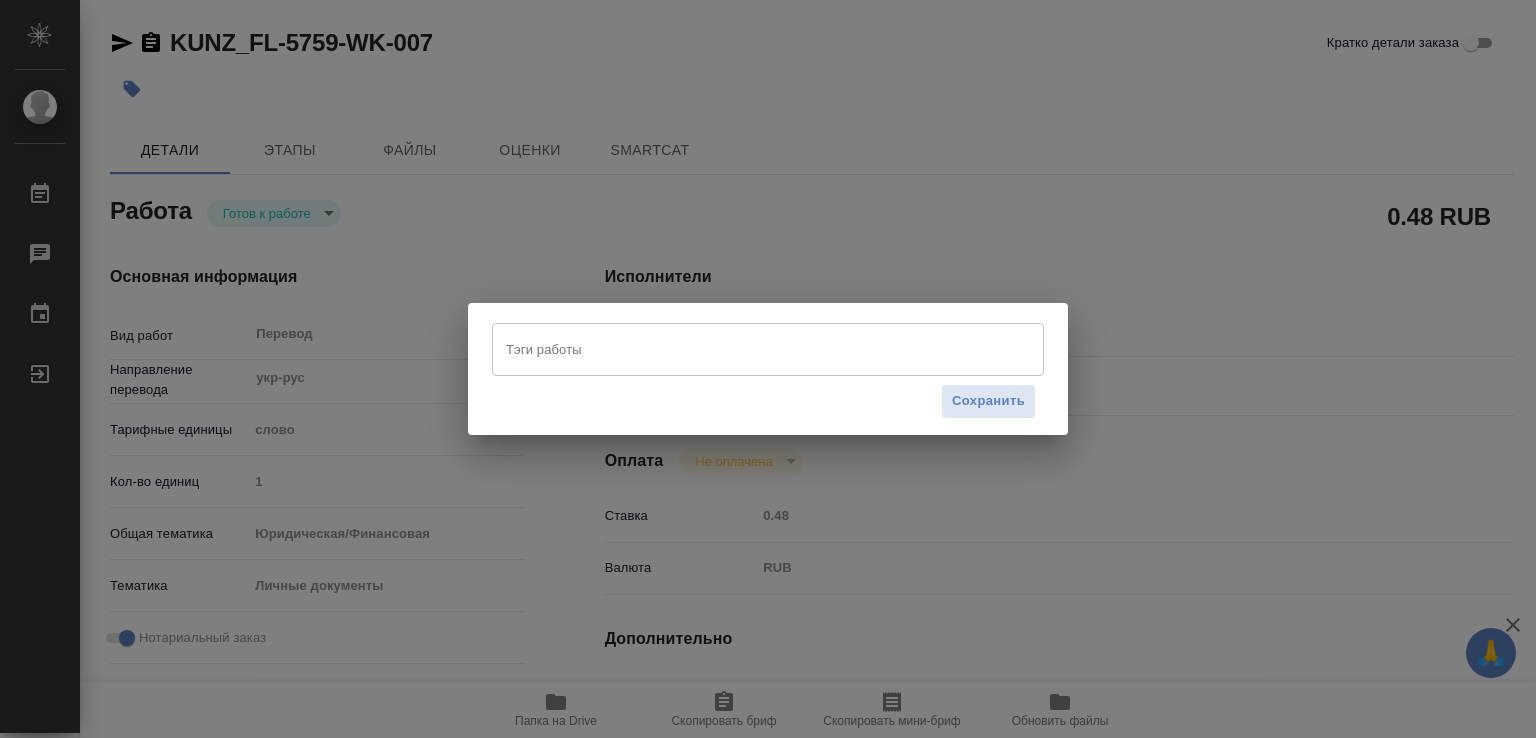 type on "x" 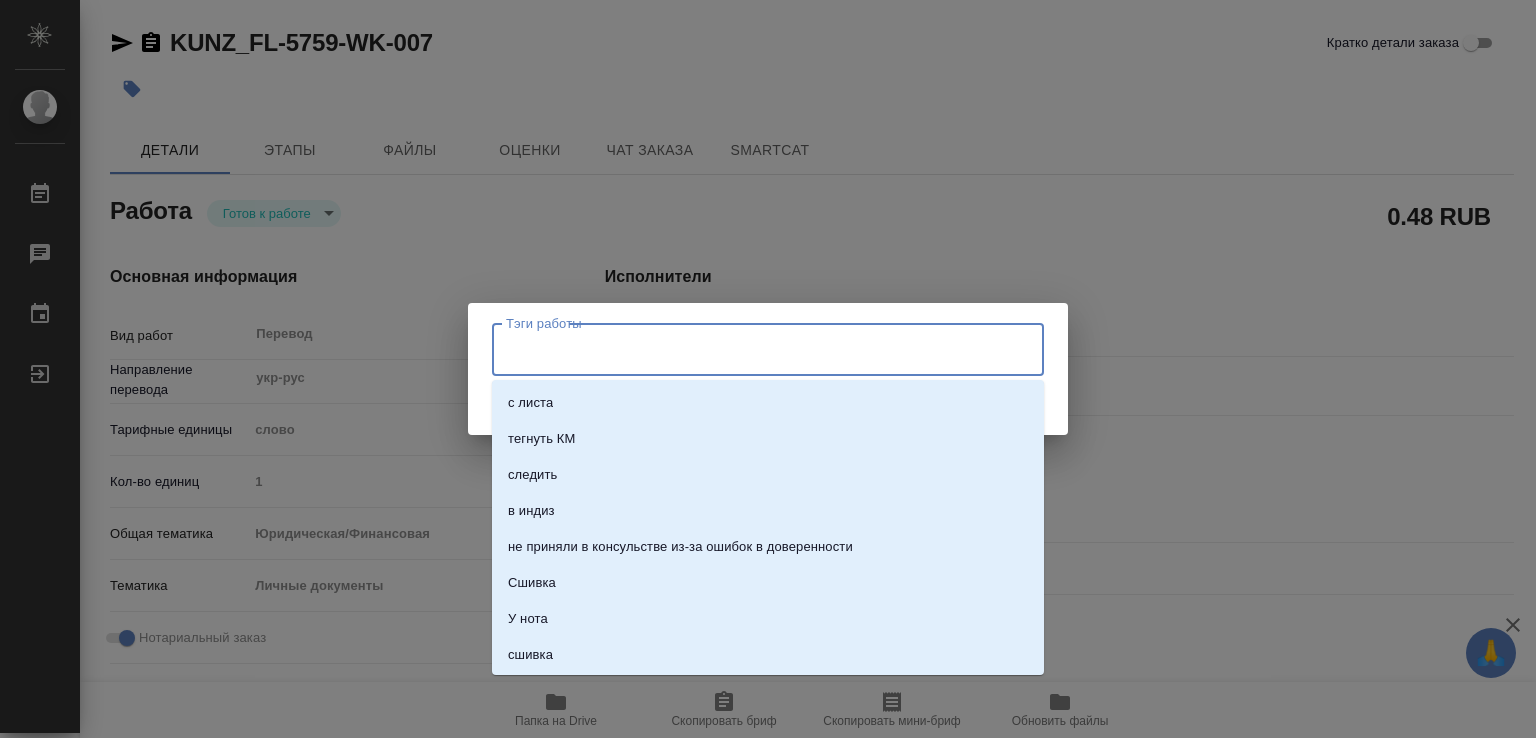 click on "Тэги работы" at bounding box center [749, 349] 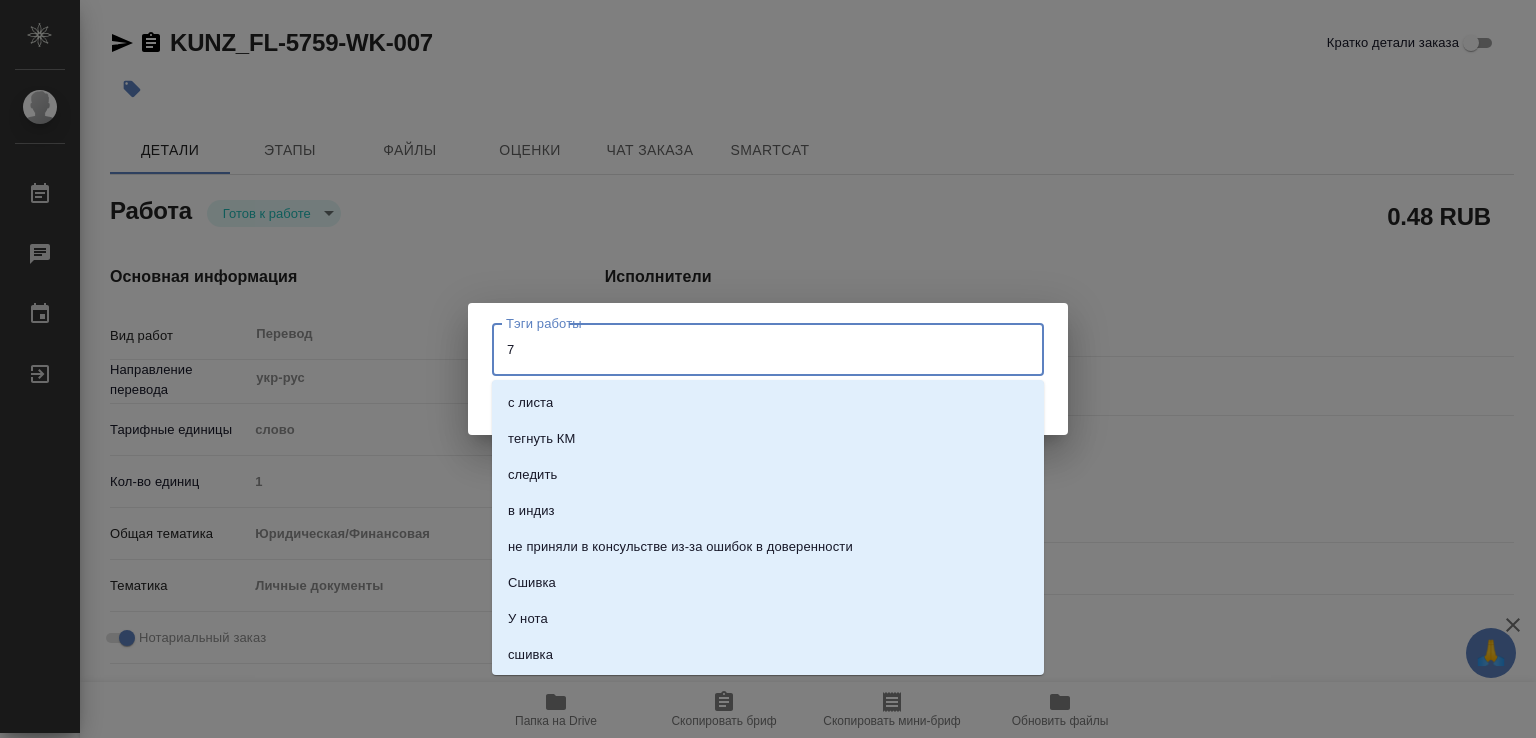 type on "75" 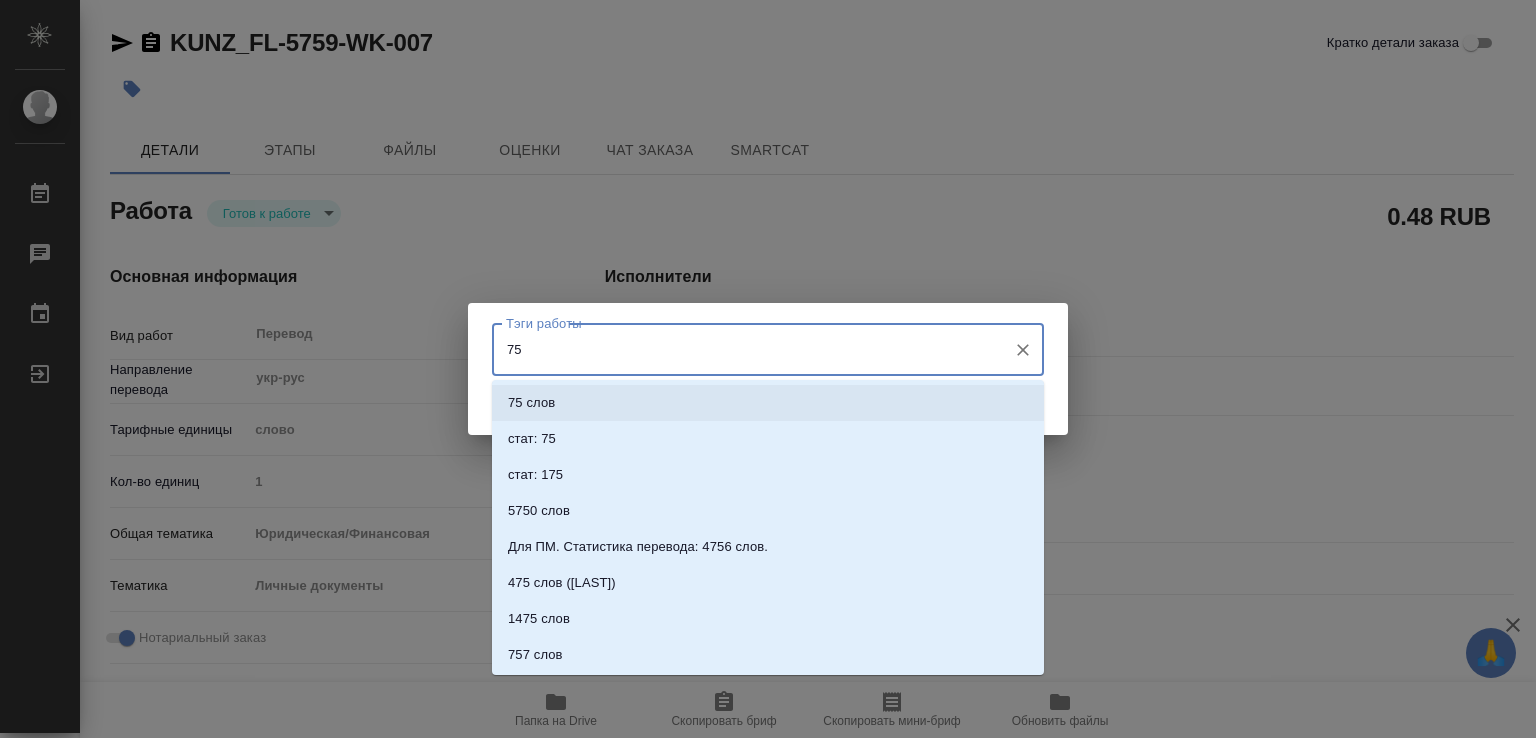 click on "75 слов" at bounding box center [768, 403] 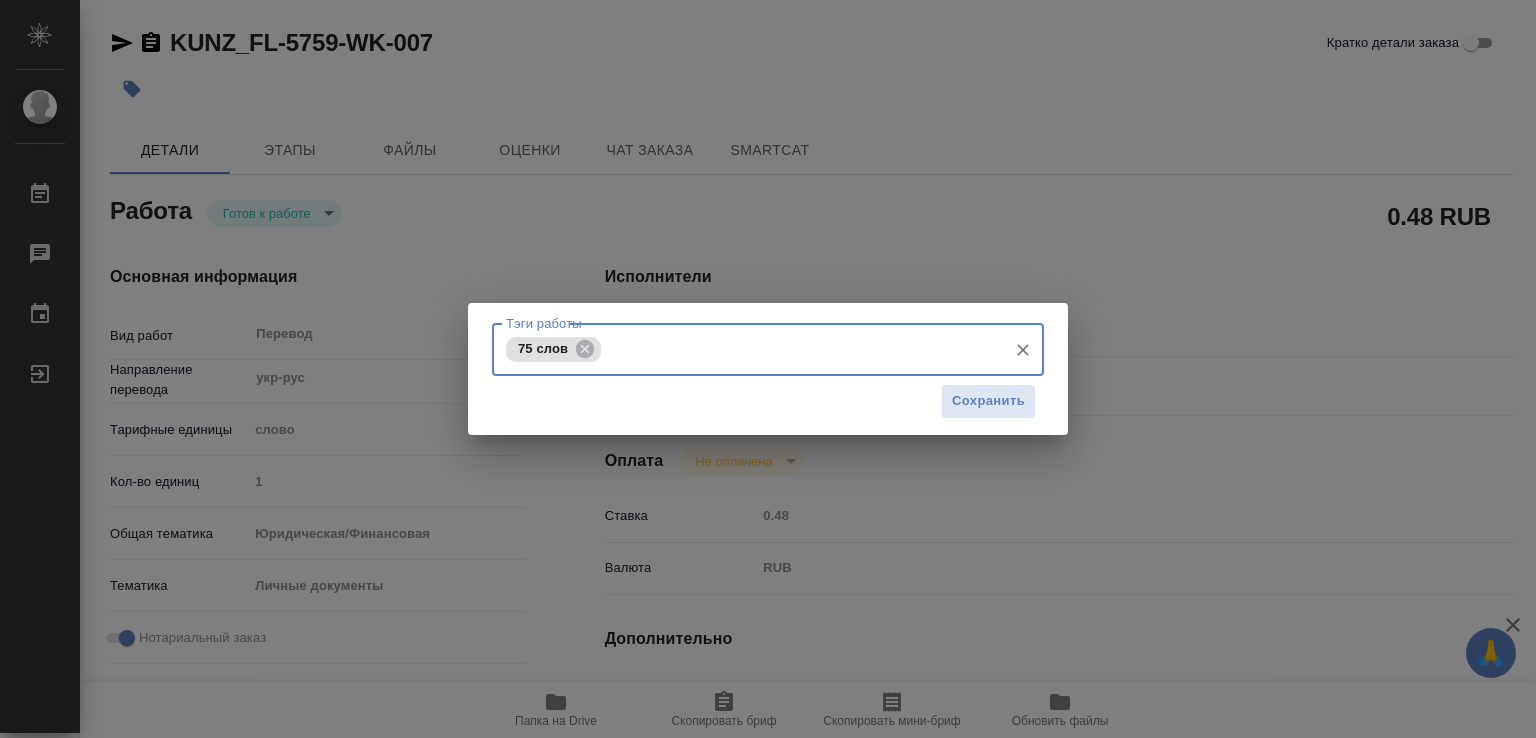 type on "x" 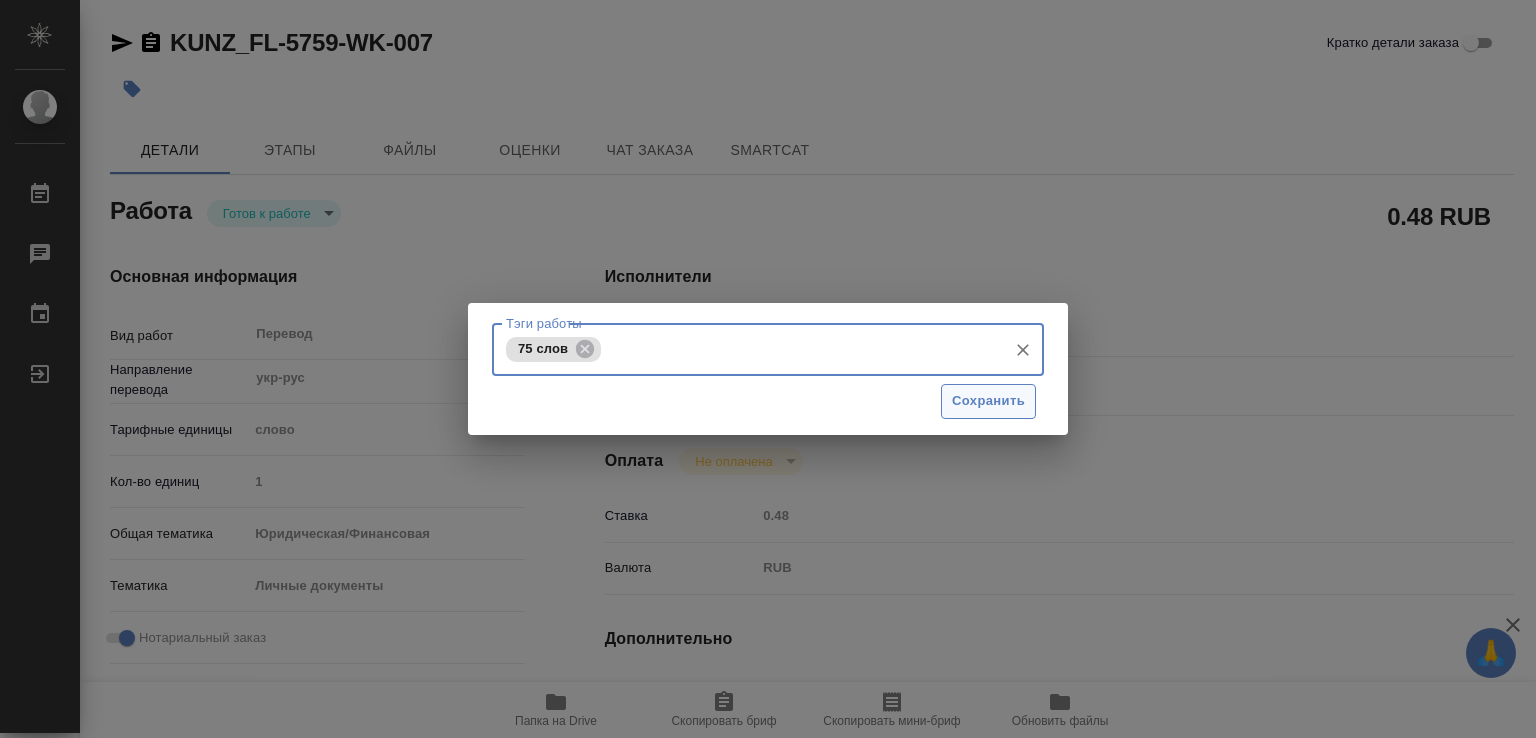 click on "Сохранить" at bounding box center [988, 401] 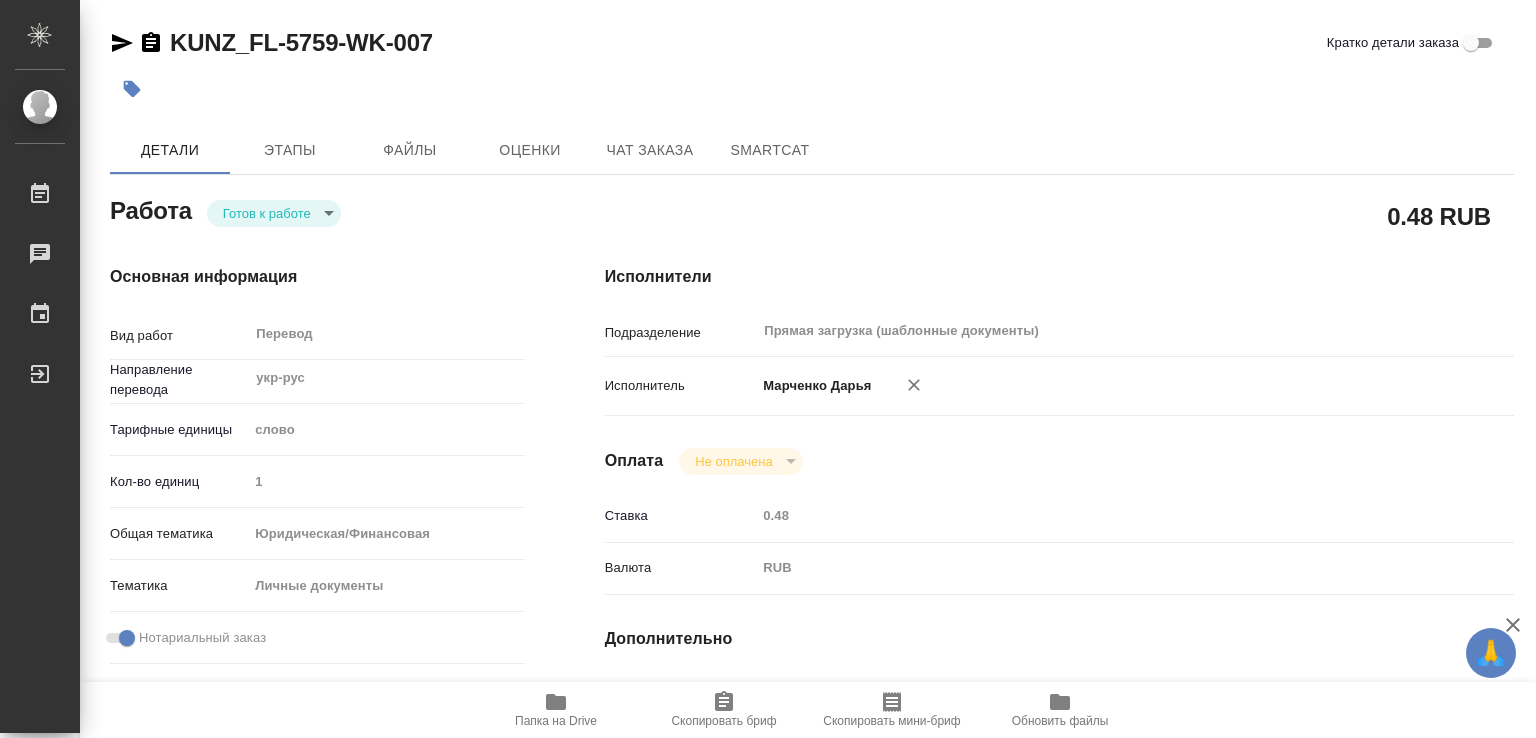 click on "Папка на Drive" at bounding box center [556, 721] 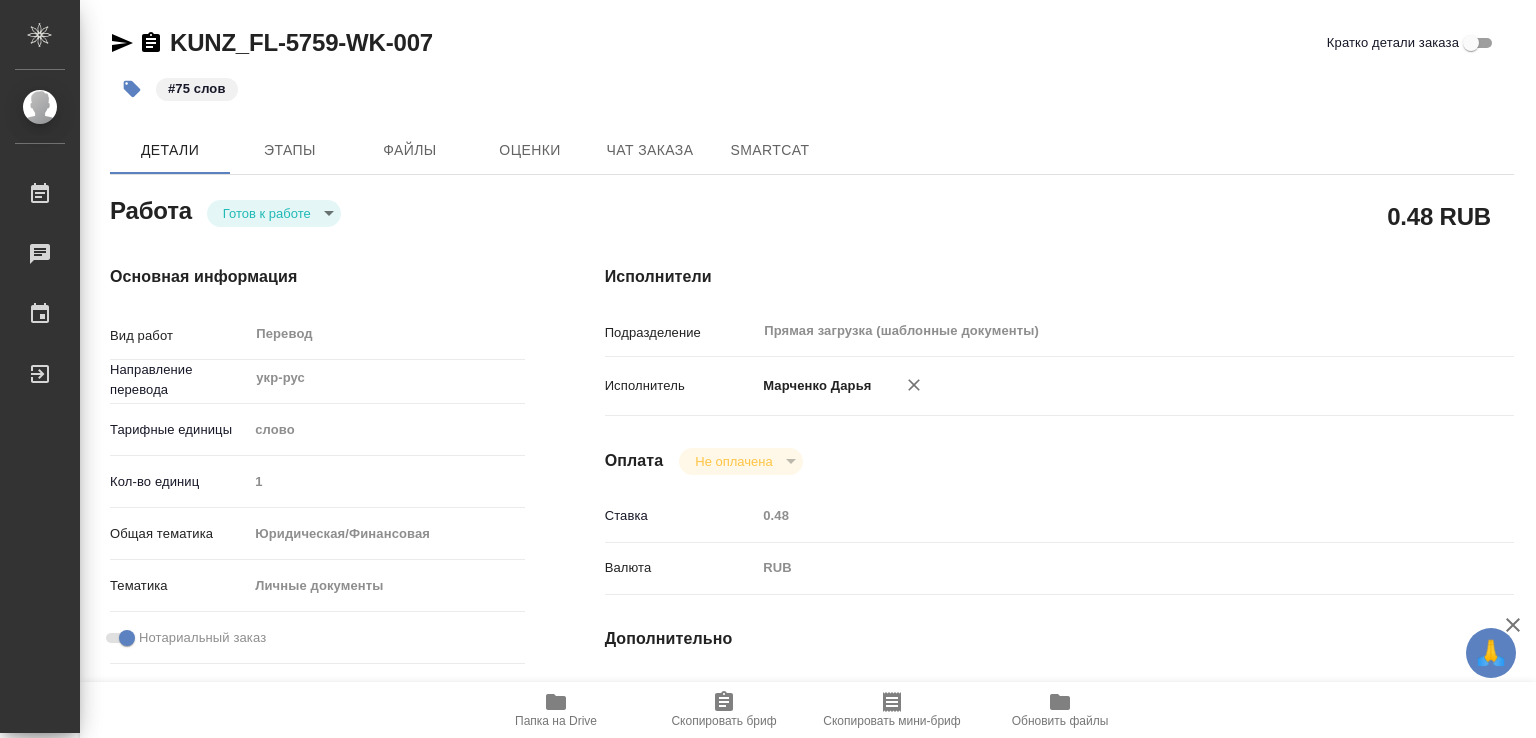 type on "x" 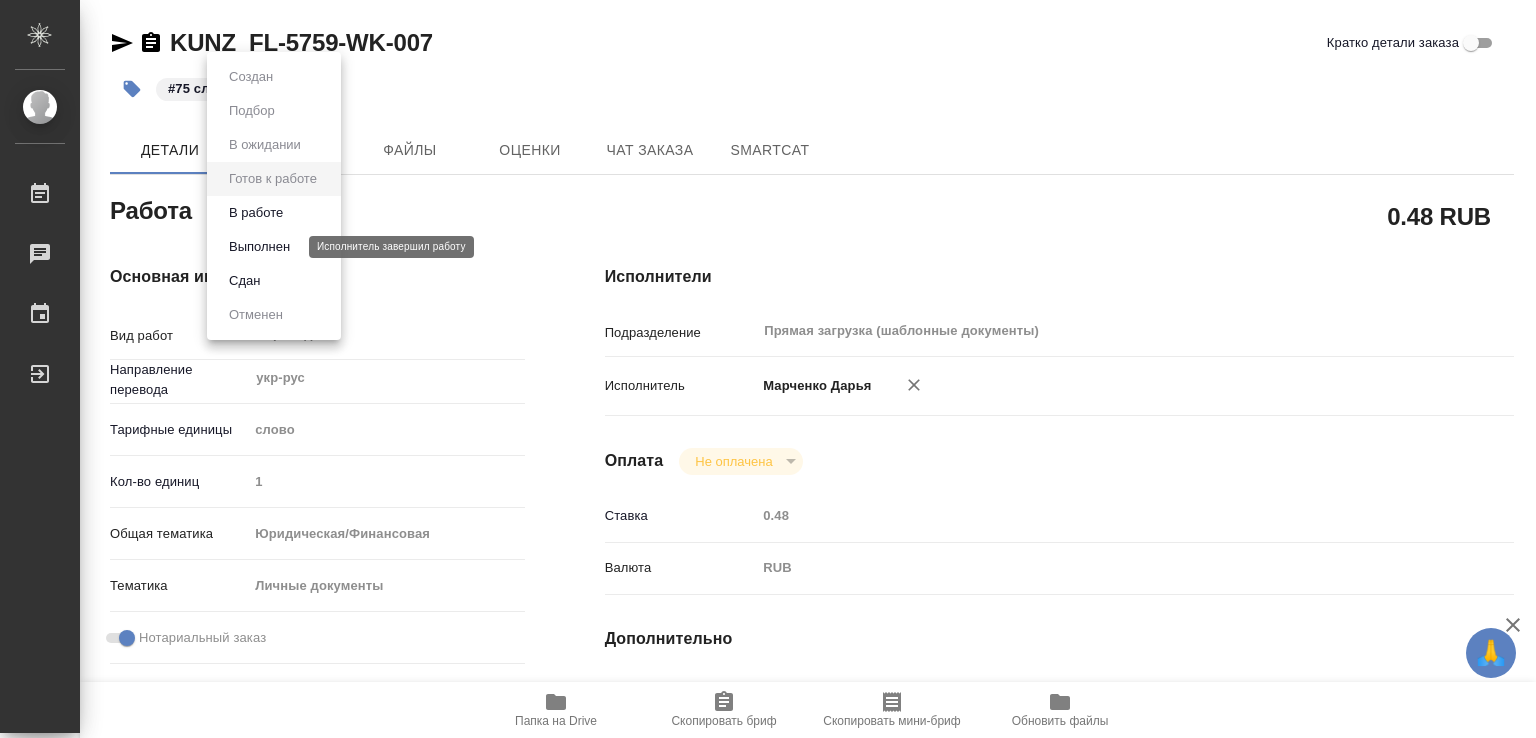 click on "Выполнен" at bounding box center (259, 247) 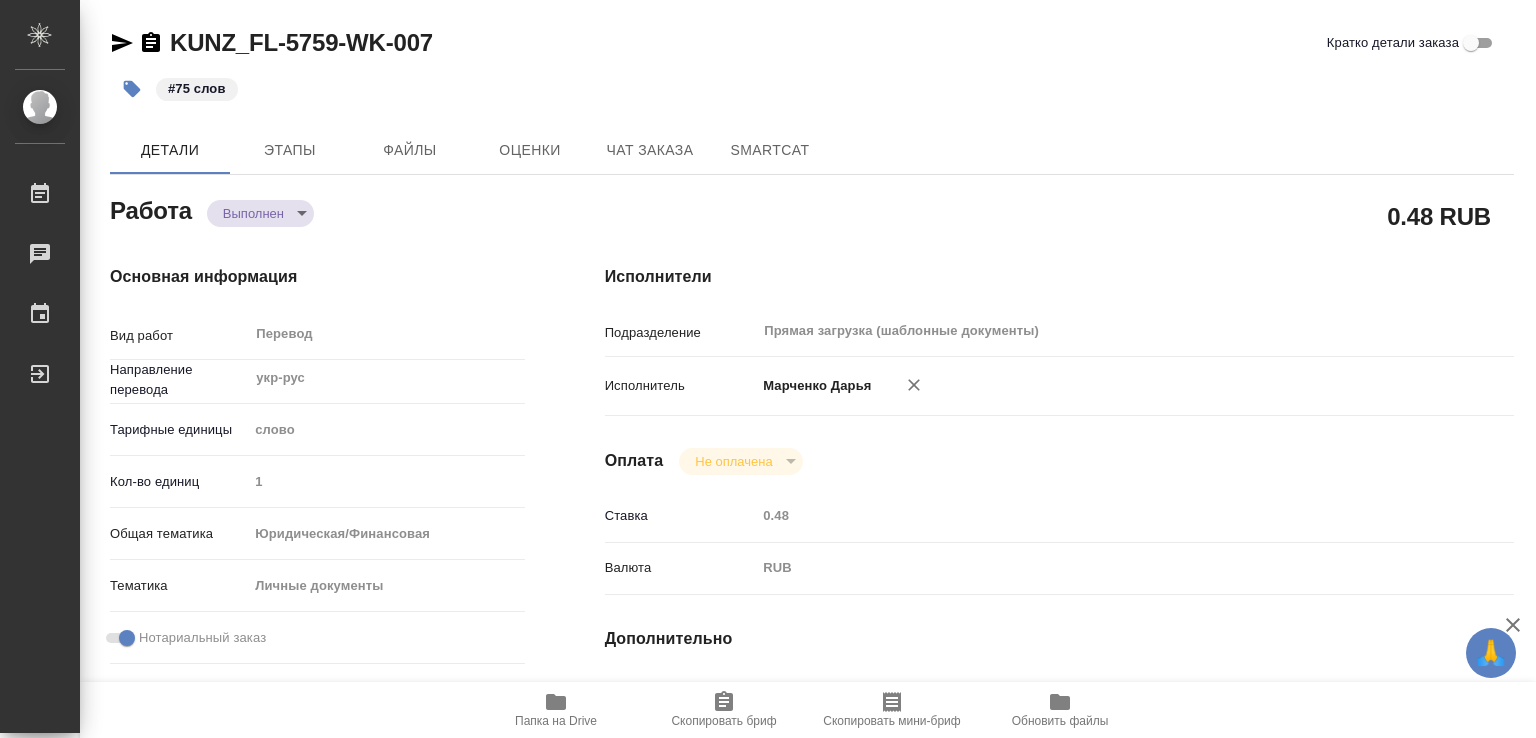 type on "x" 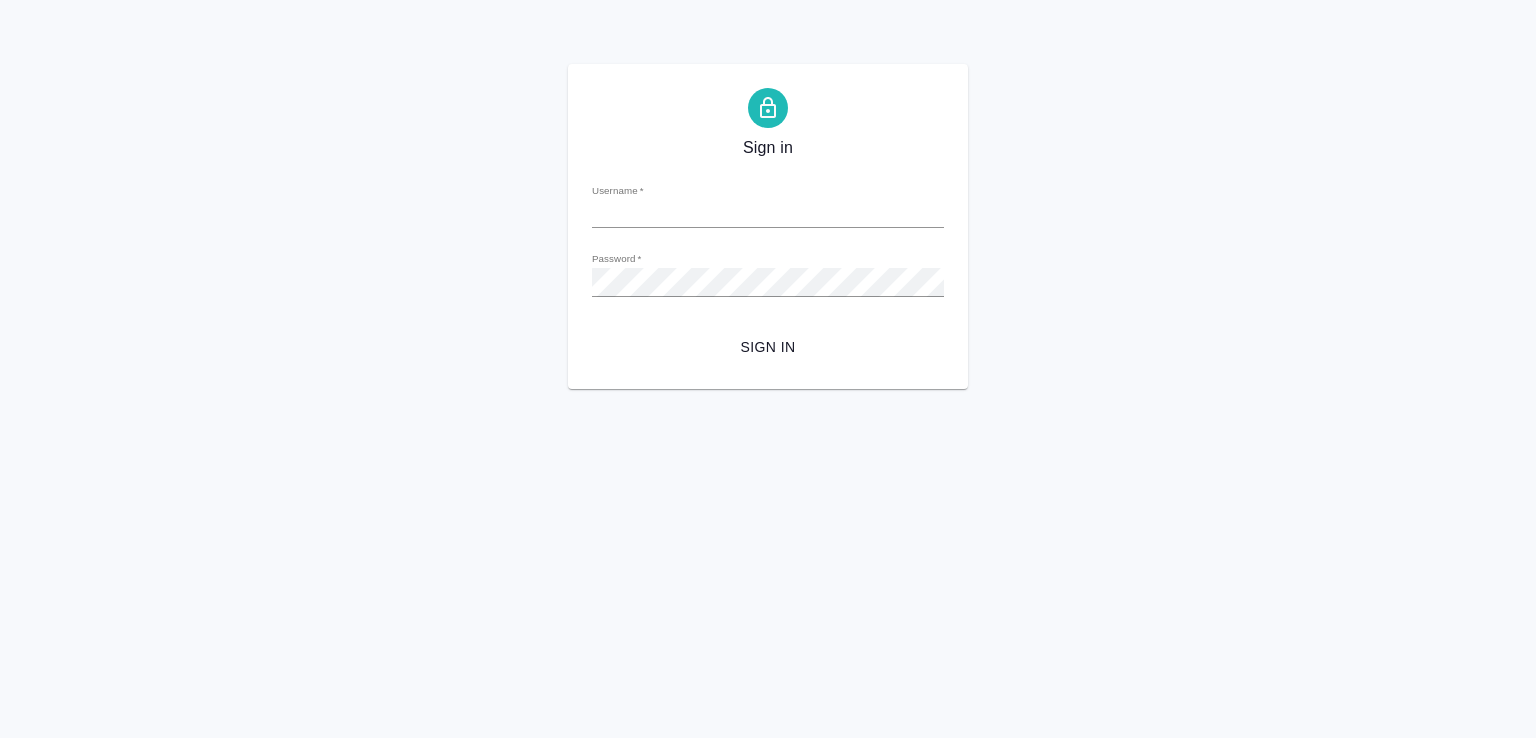 scroll, scrollTop: 0, scrollLeft: 0, axis: both 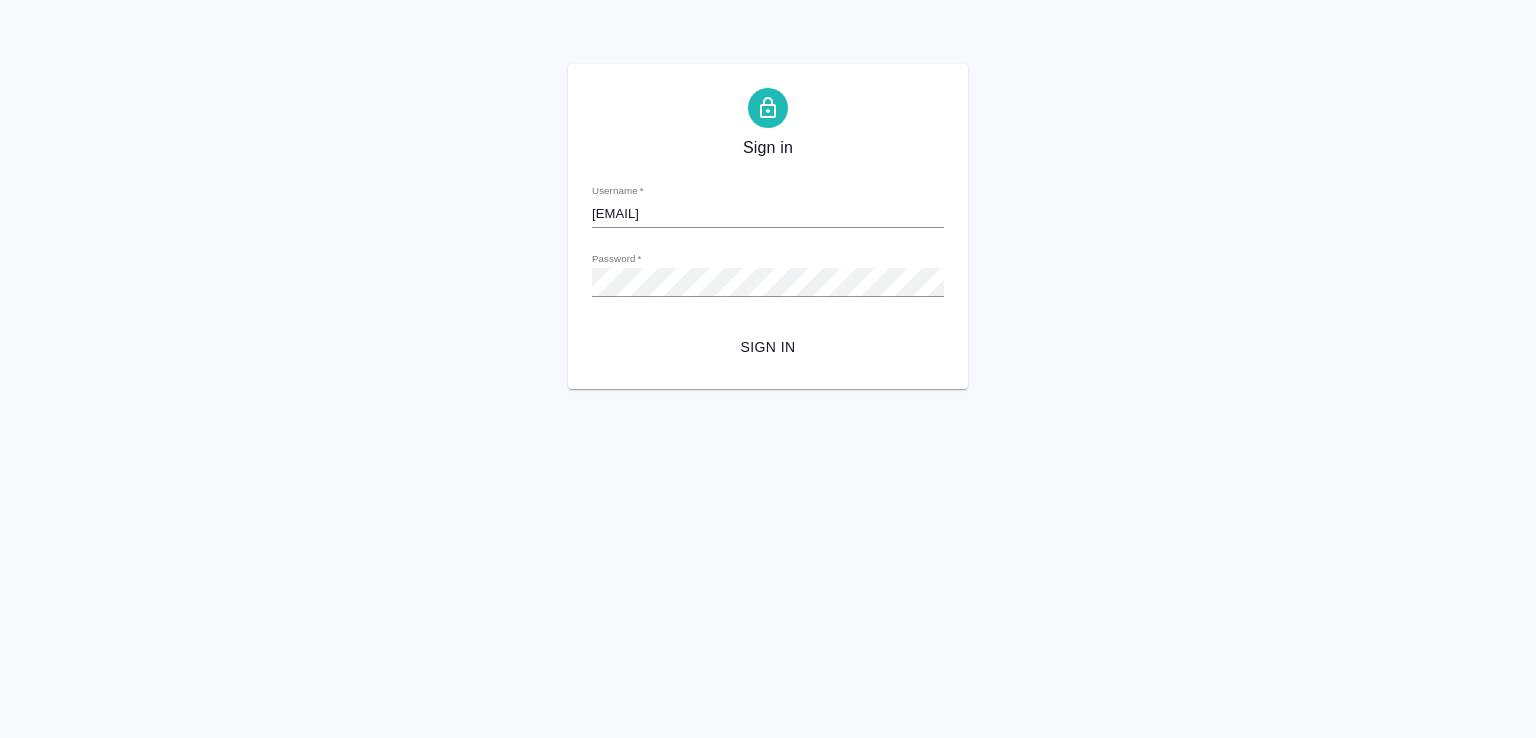 click on "Sign in" at bounding box center [768, 347] 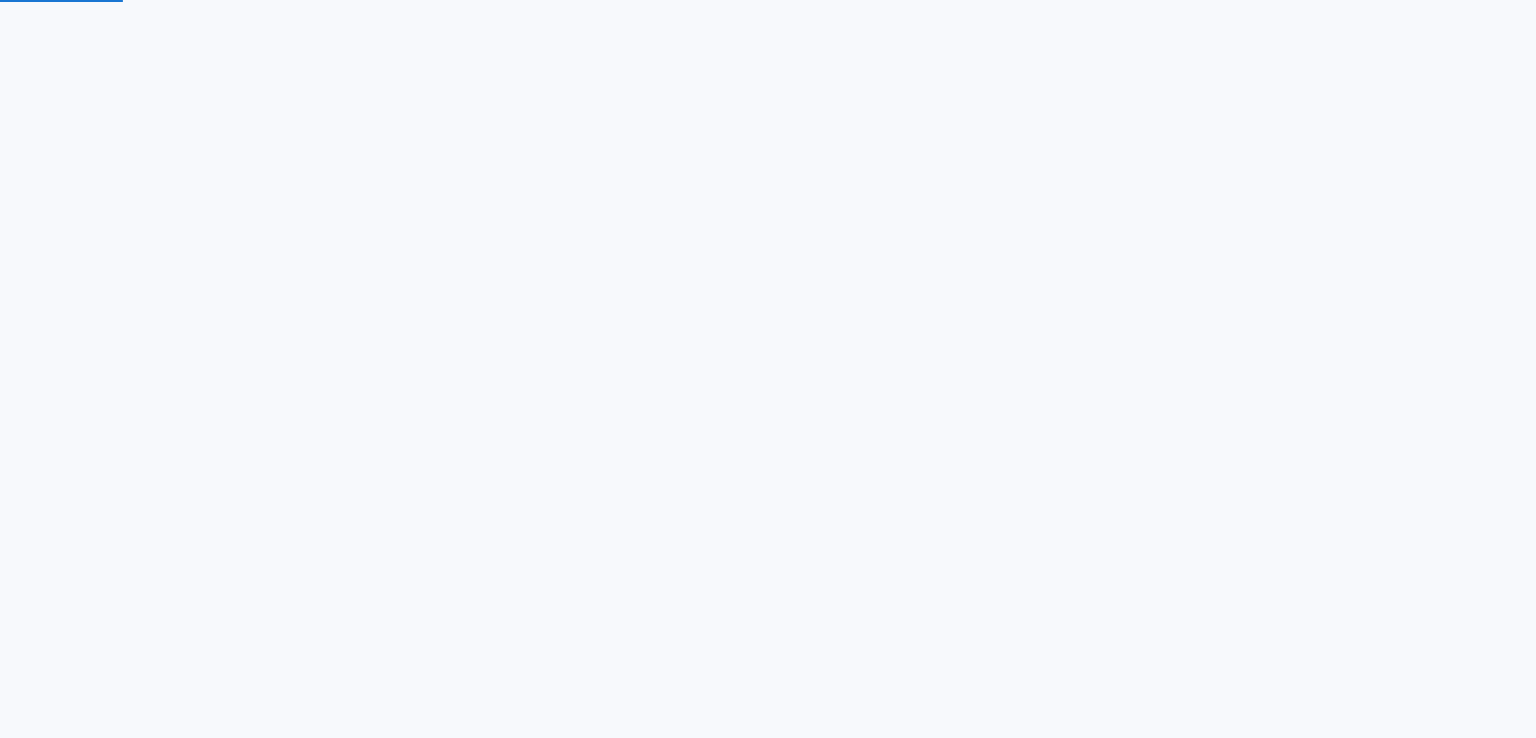 scroll, scrollTop: 0, scrollLeft: 0, axis: both 